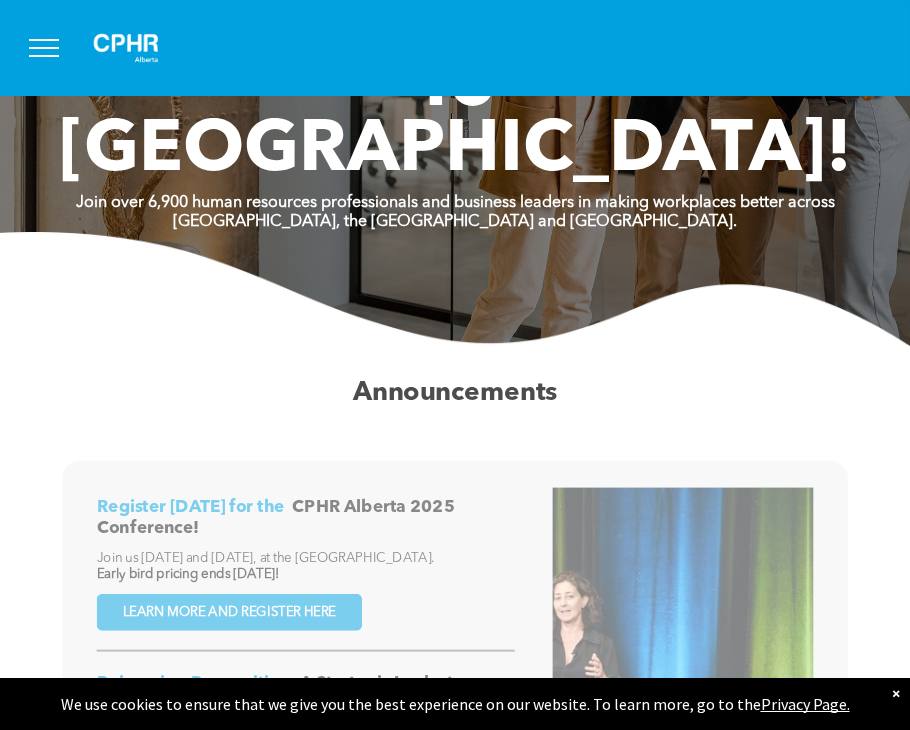 scroll, scrollTop: 0, scrollLeft: 0, axis: both 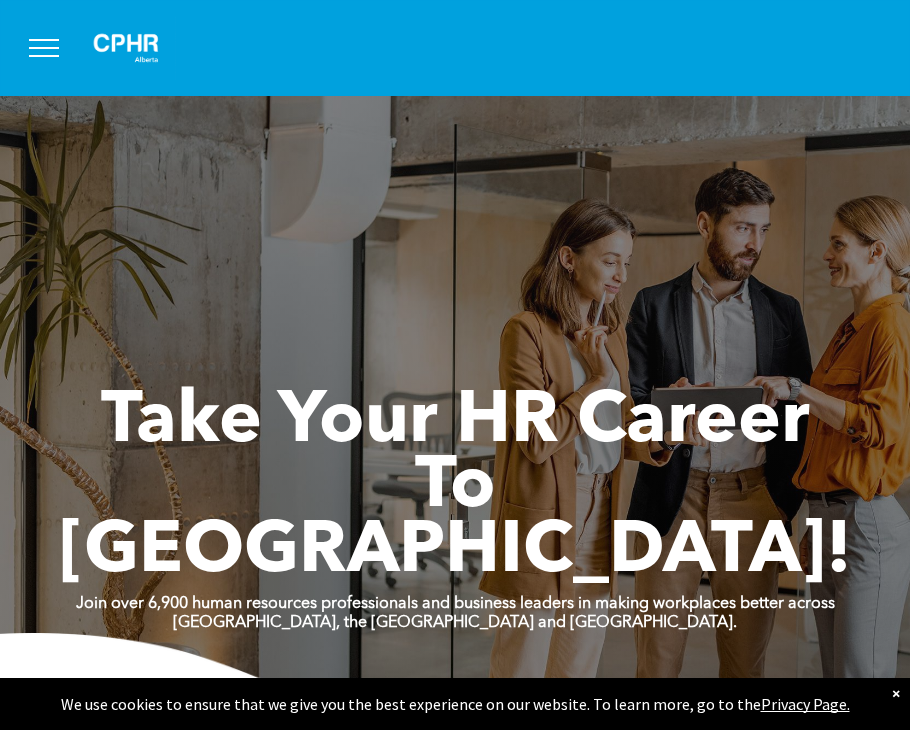 click at bounding box center (44, 48) 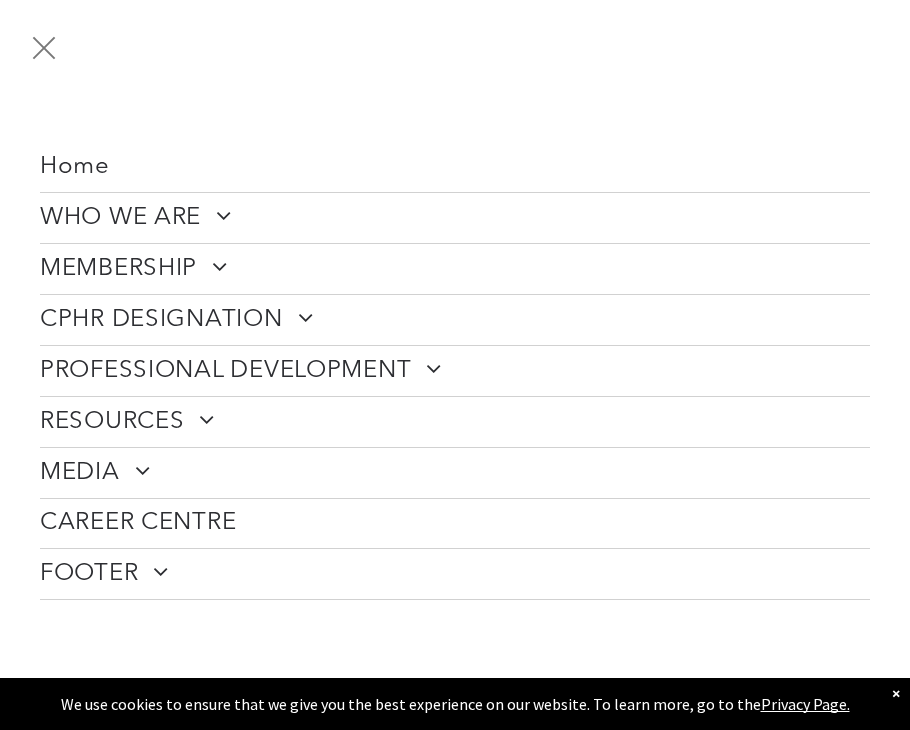 click at bounding box center (298, 317) 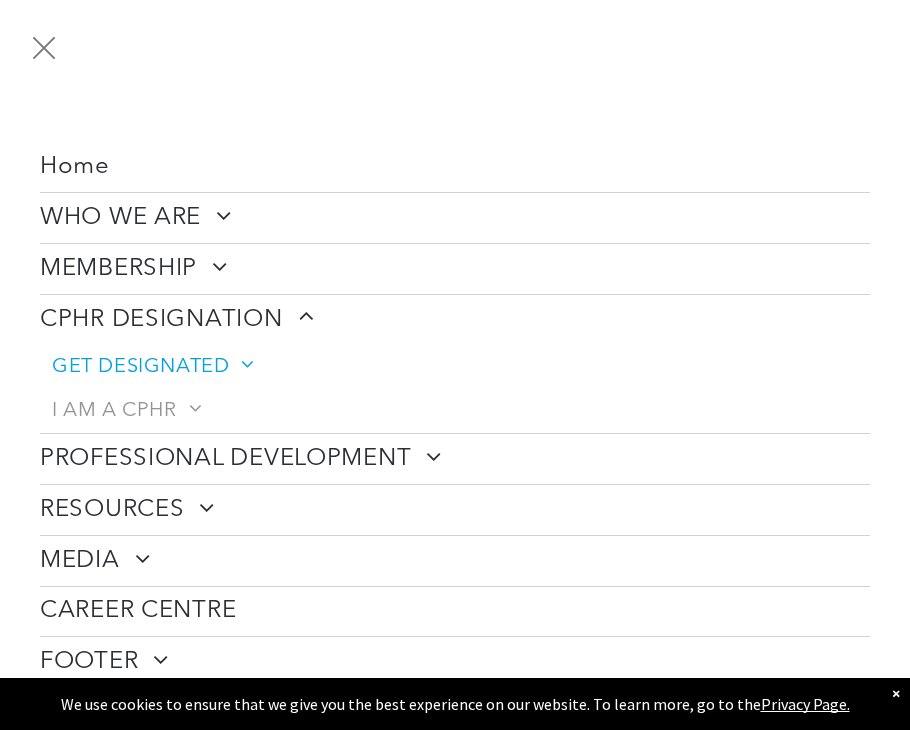 click on "GET DESIGNATED" at bounding box center [152, 367] 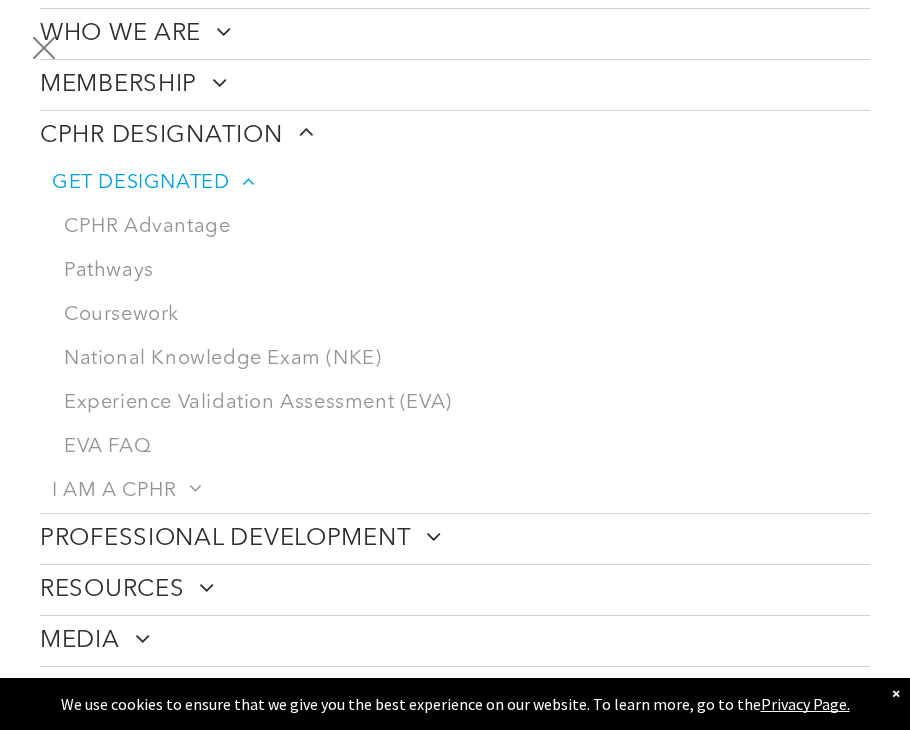 scroll, scrollTop: 192, scrollLeft: 0, axis: vertical 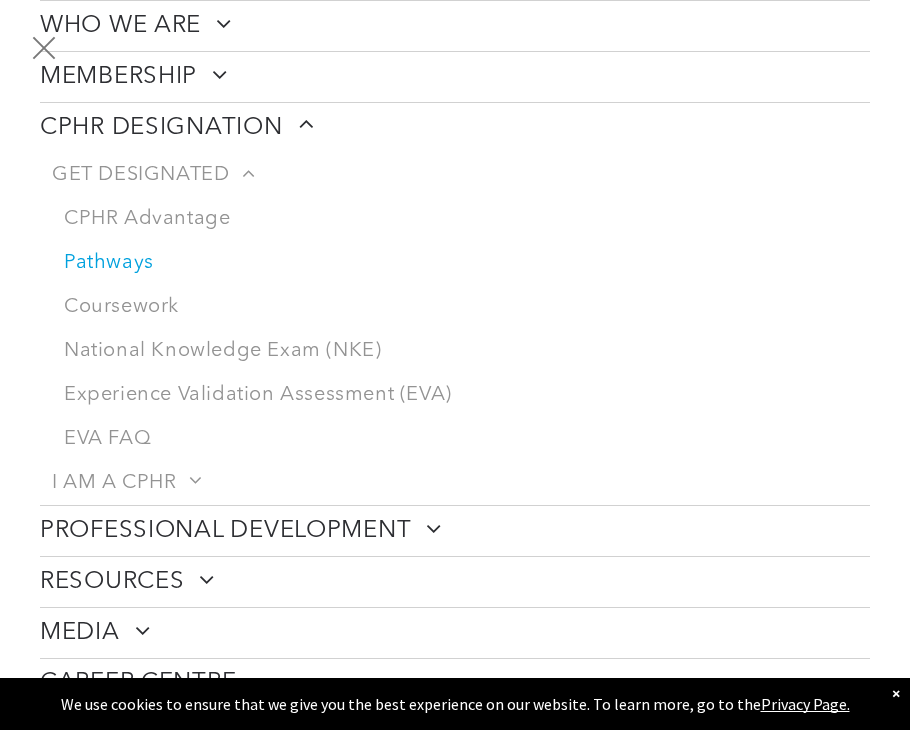 click on "Pathways" at bounding box center [461, 263] 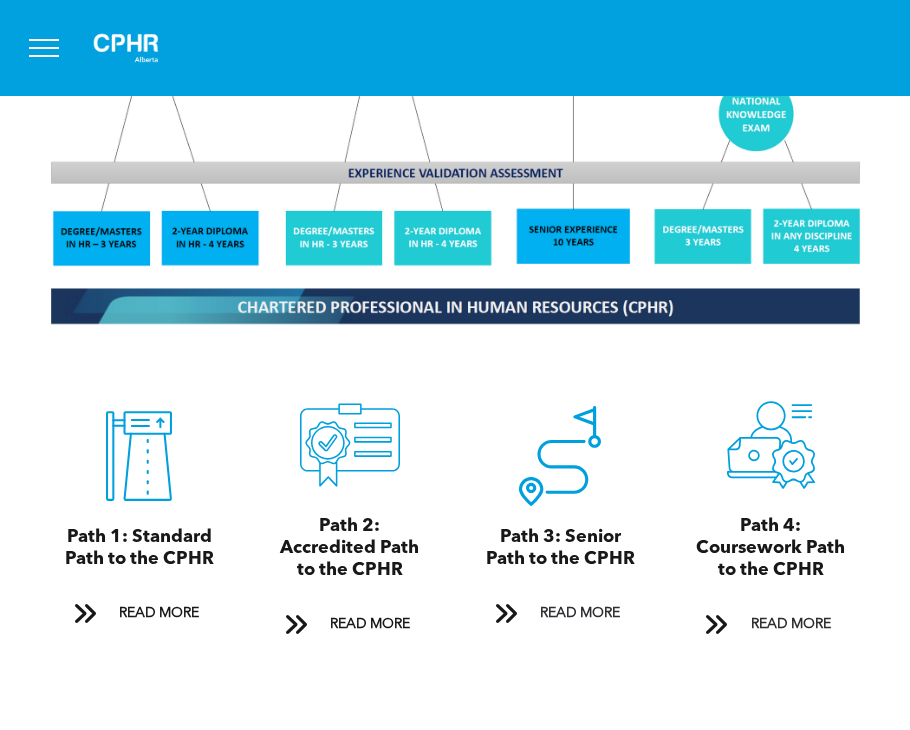 scroll, scrollTop: 1769, scrollLeft: 0, axis: vertical 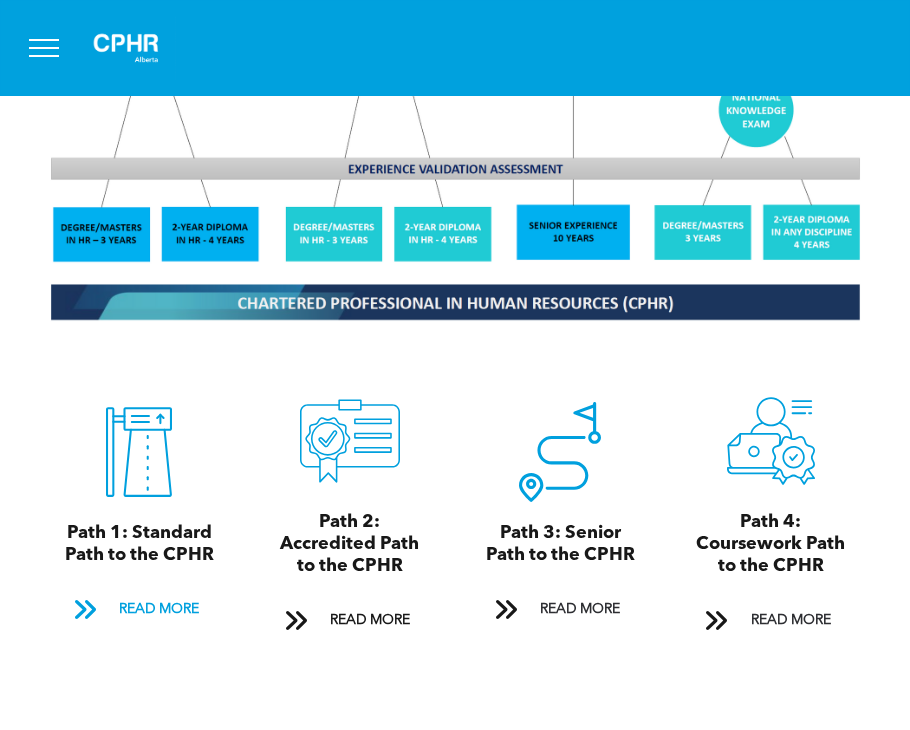 click at bounding box center [85, 611] 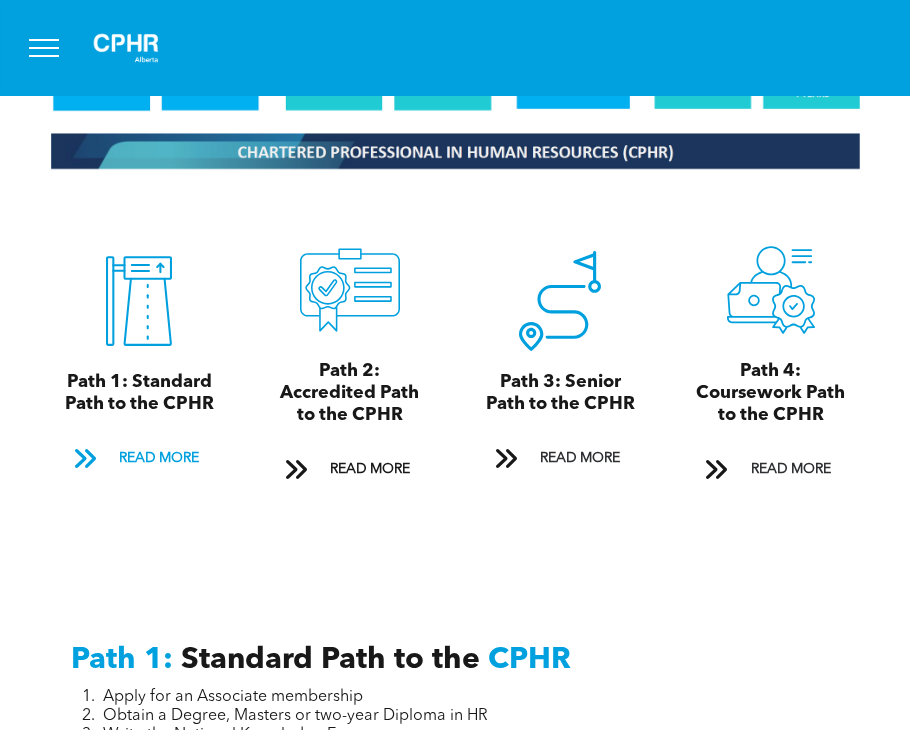 scroll, scrollTop: 1916, scrollLeft: 0, axis: vertical 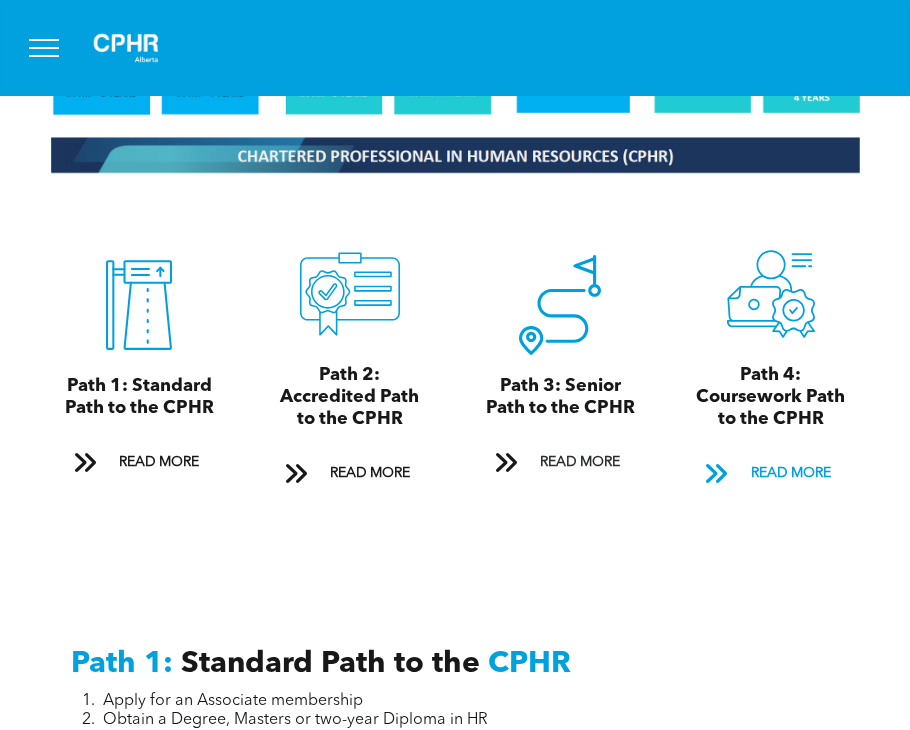 click at bounding box center [716, 475] 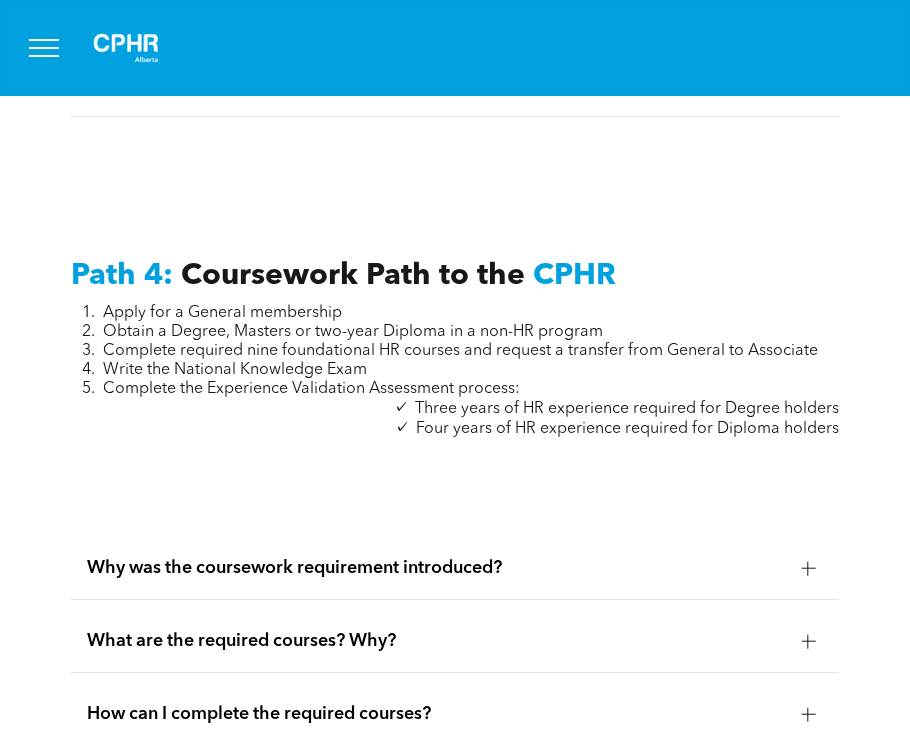 scroll, scrollTop: 6246, scrollLeft: 0, axis: vertical 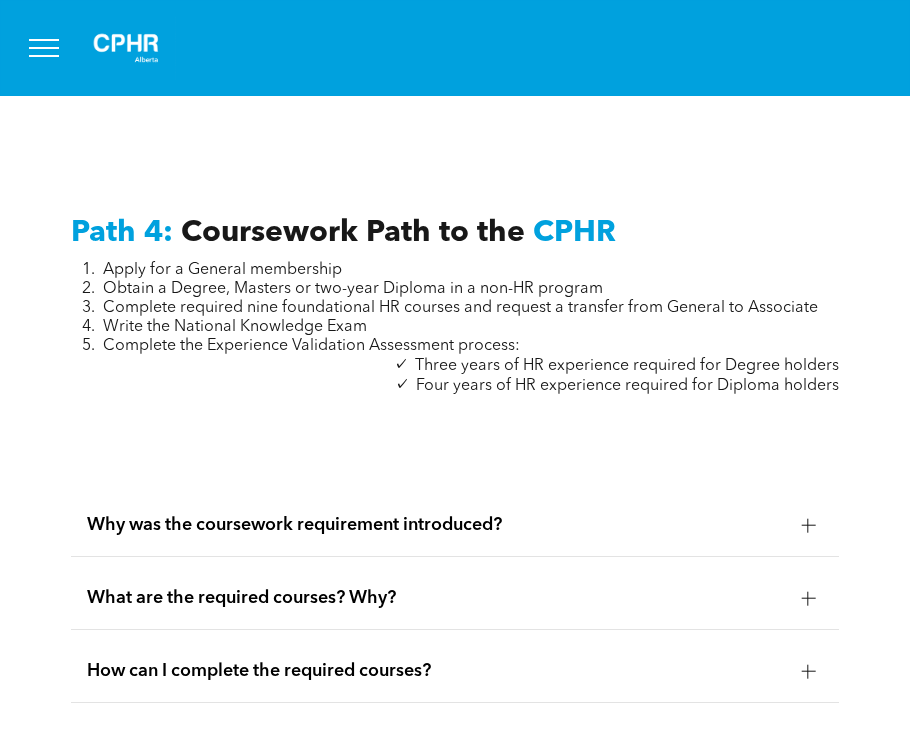 click at bounding box center [44, 48] 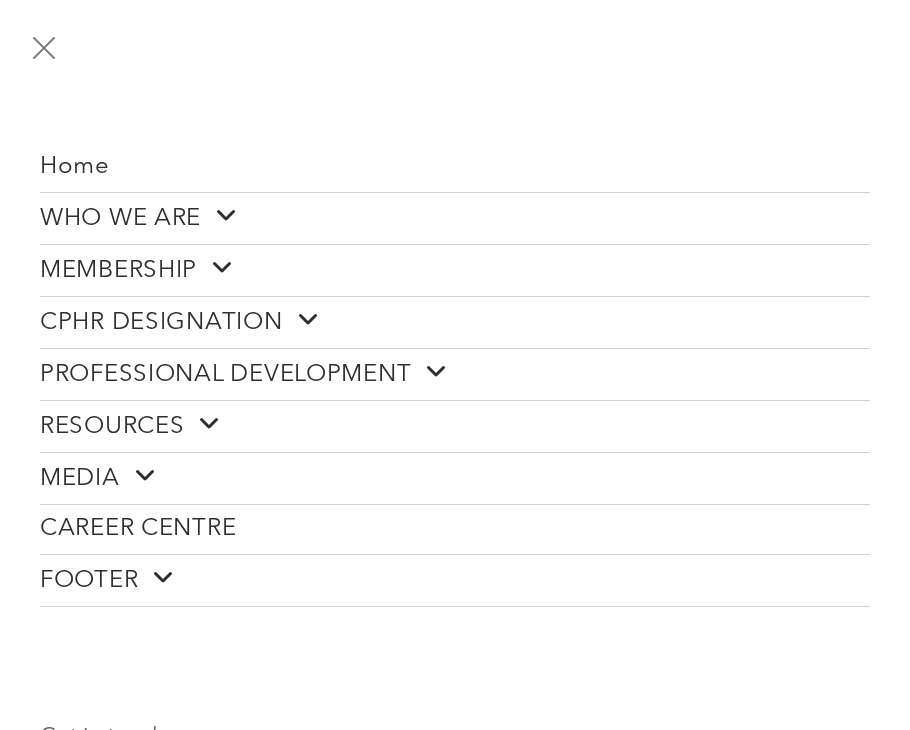 click at bounding box center (44, 48) 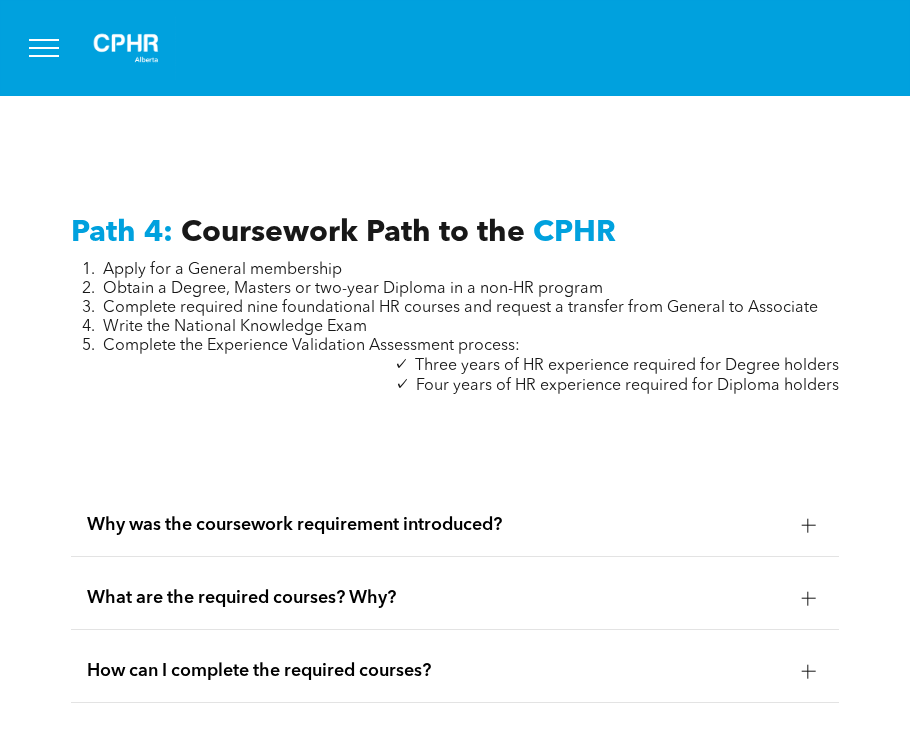 click at bounding box center [44, 48] 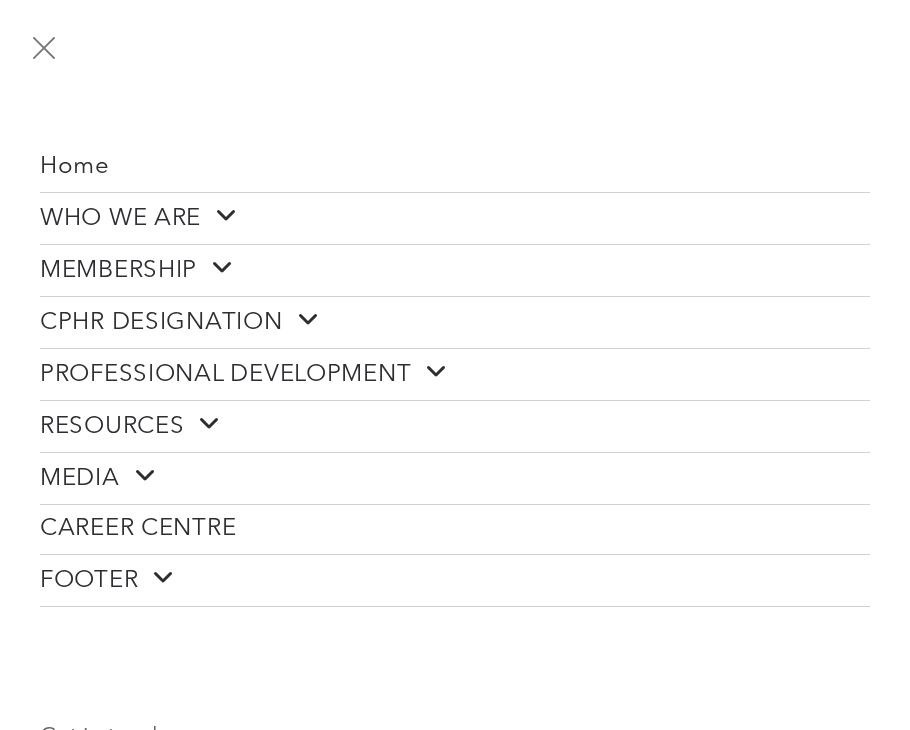 click at bounding box center [215, 268] 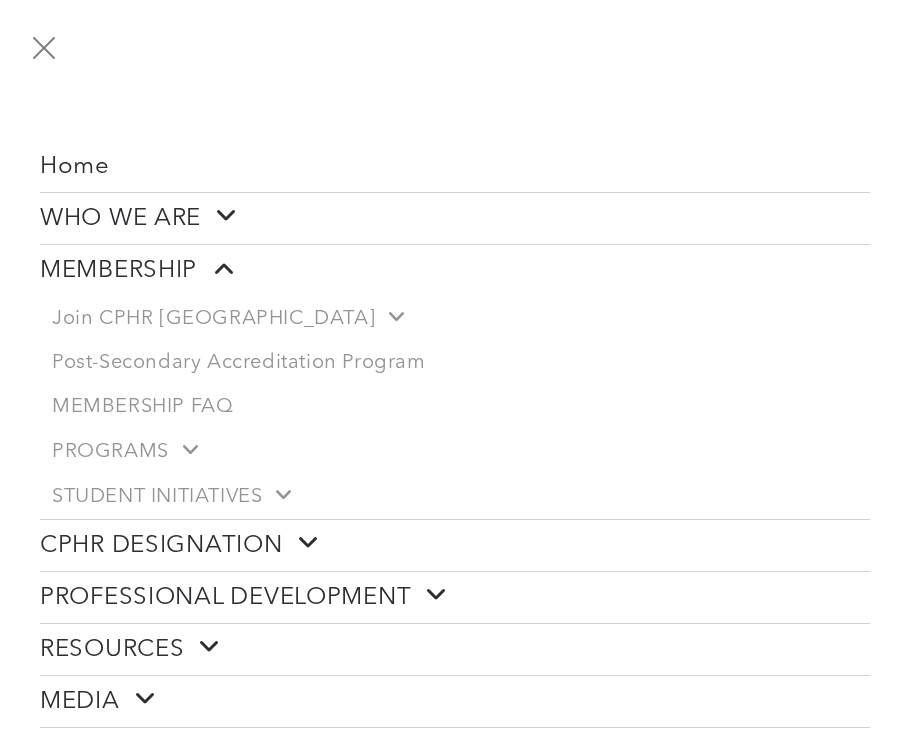click at bounding box center [44, 48] 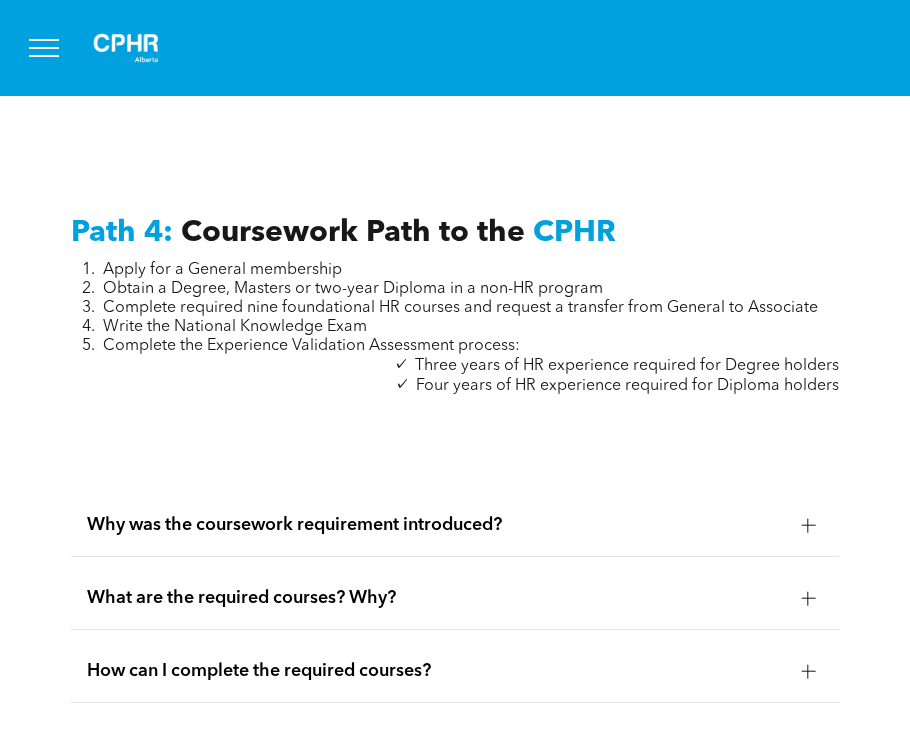 click at bounding box center (44, 48) 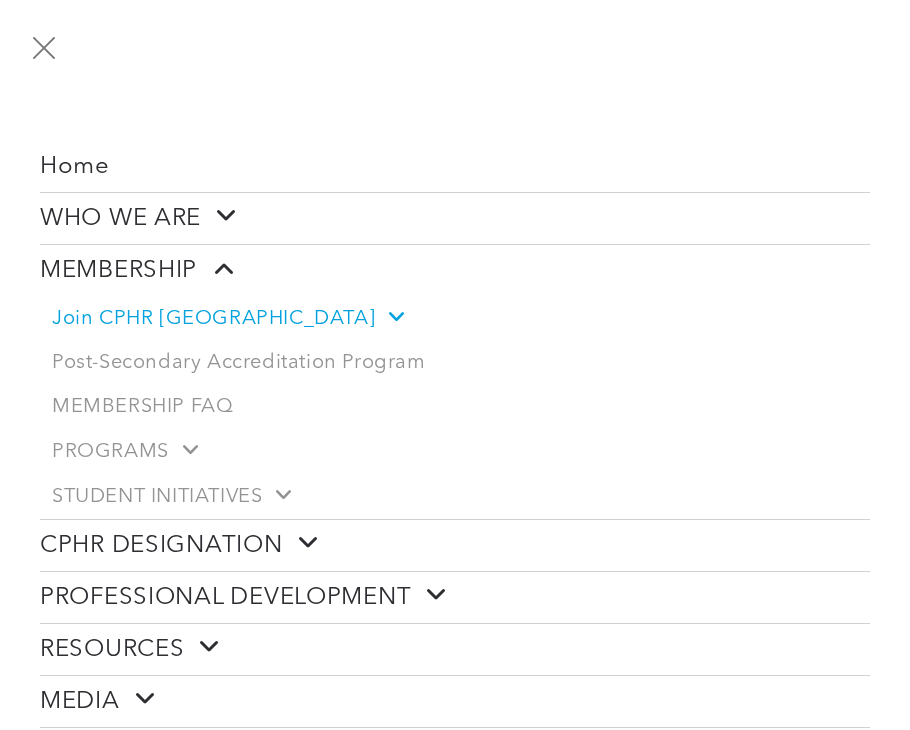 click on "Join CPHR [GEOGRAPHIC_DATA]" at bounding box center (227, 318) 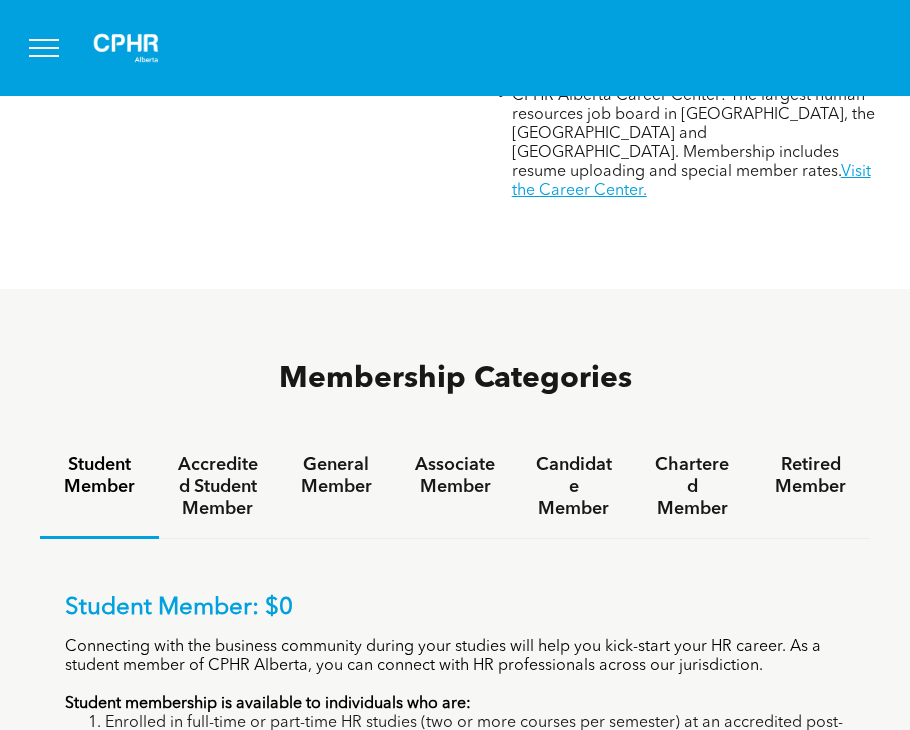 scroll, scrollTop: 902, scrollLeft: 0, axis: vertical 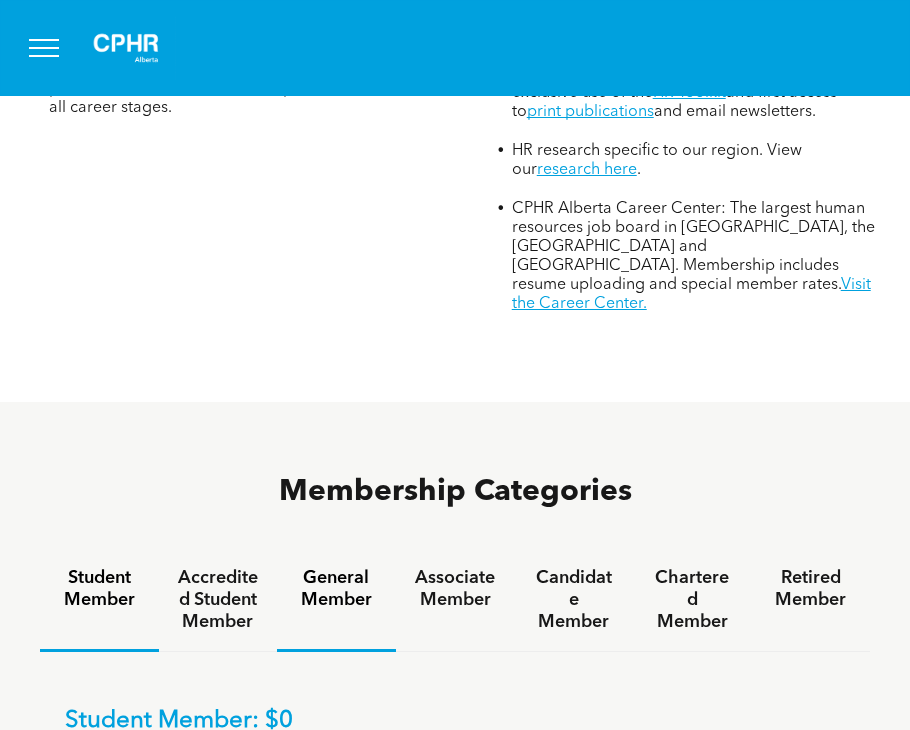 click on "General Member" at bounding box center [336, 600] 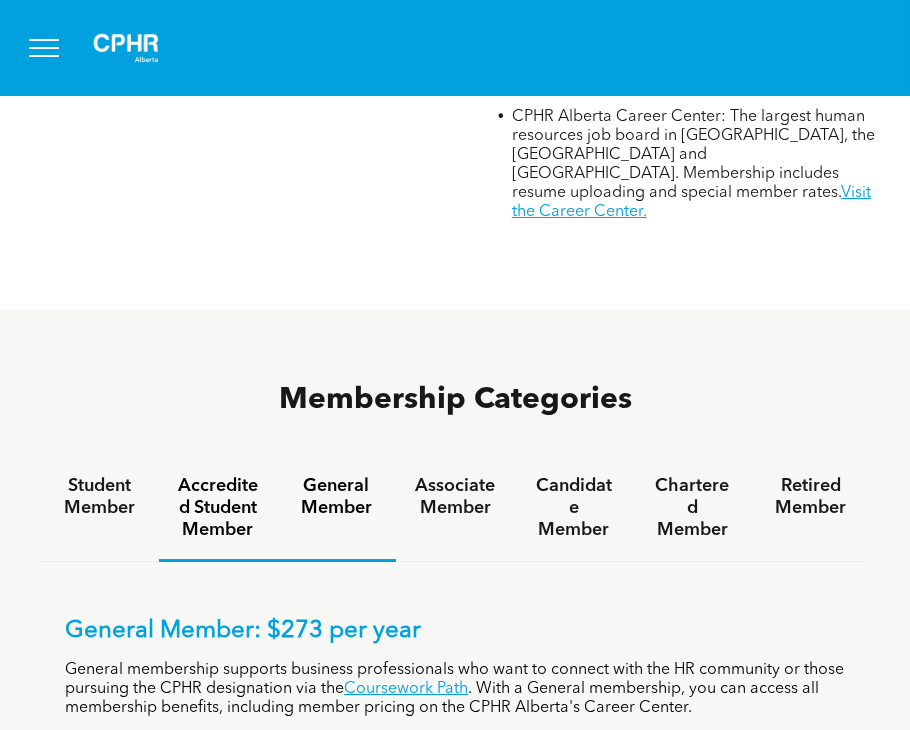 click on "Accredited Student Member" at bounding box center (218, 508) 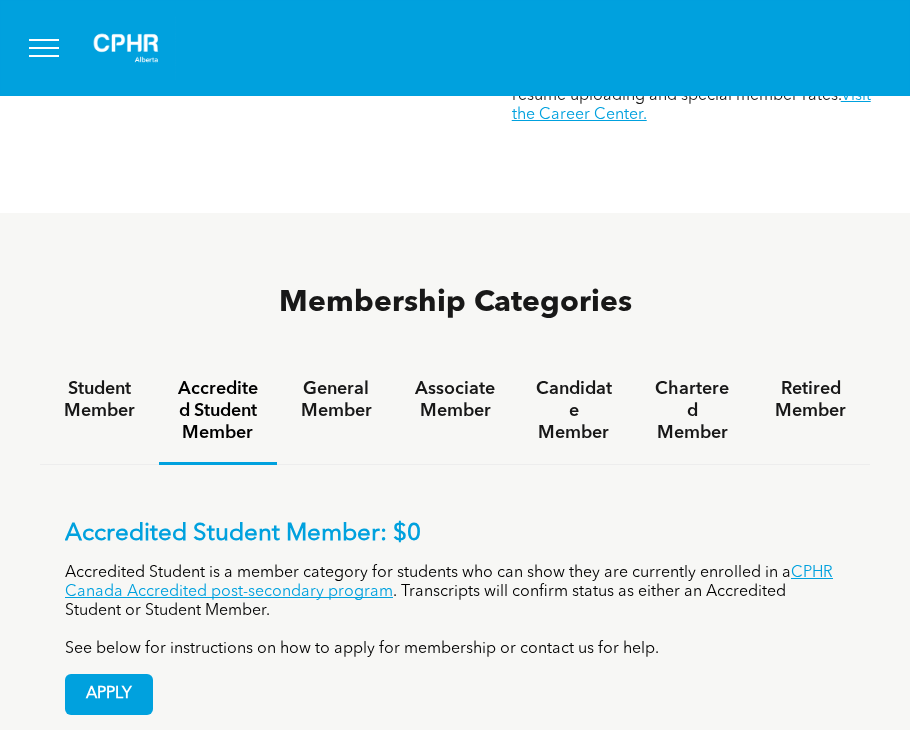 scroll, scrollTop: 1098, scrollLeft: 0, axis: vertical 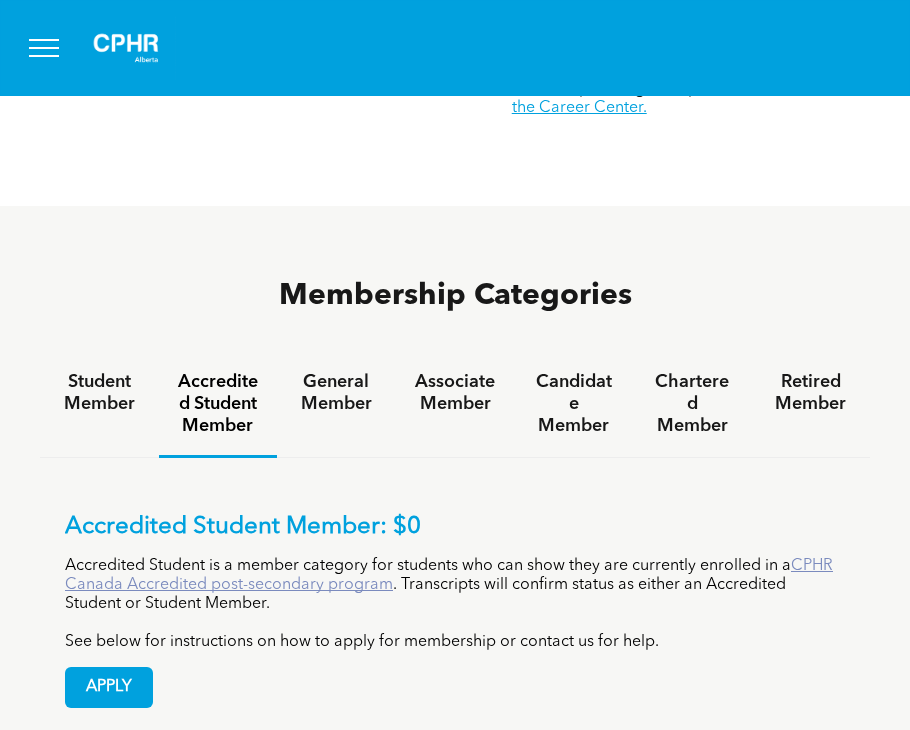click on "CPHR Canada Accredited post-secondary program" at bounding box center [449, 575] 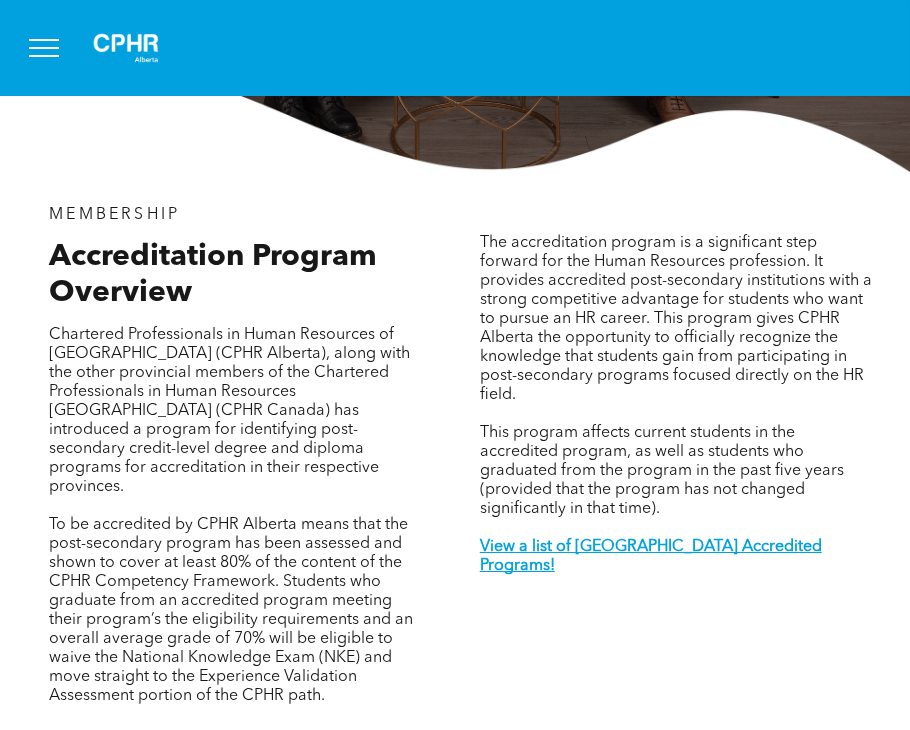 scroll, scrollTop: 488, scrollLeft: 0, axis: vertical 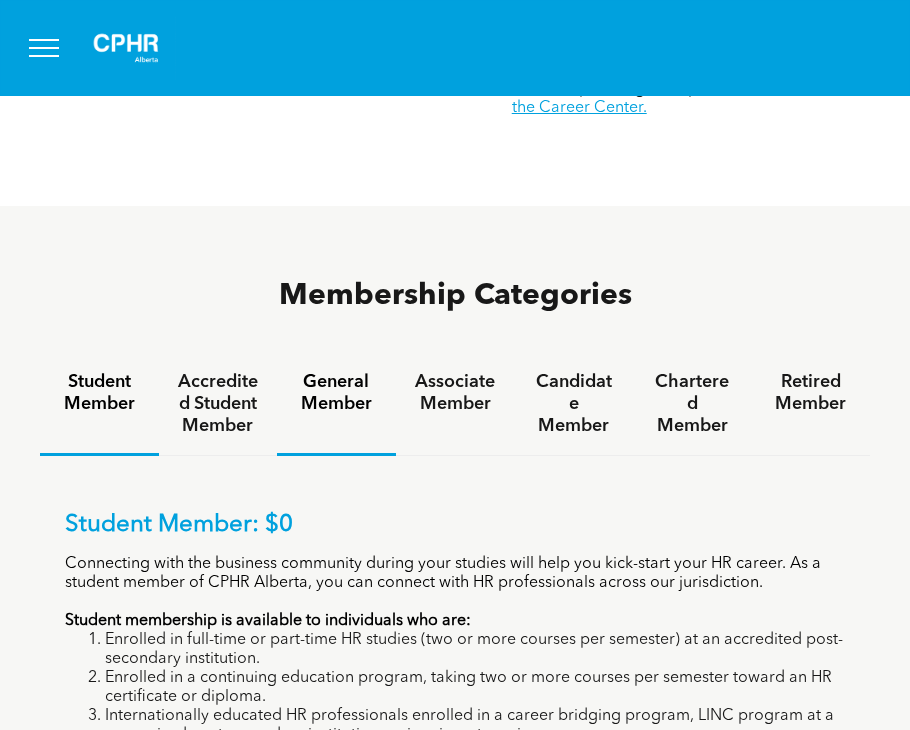 click on "General Member" at bounding box center [336, 404] 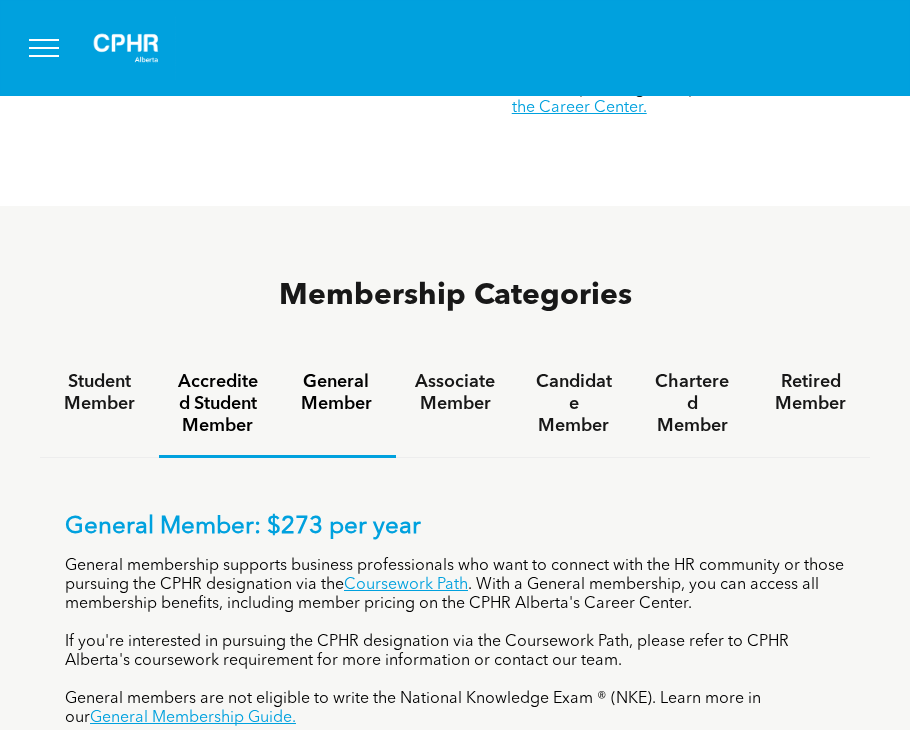 click on "Accredited Student Member" at bounding box center [218, 404] 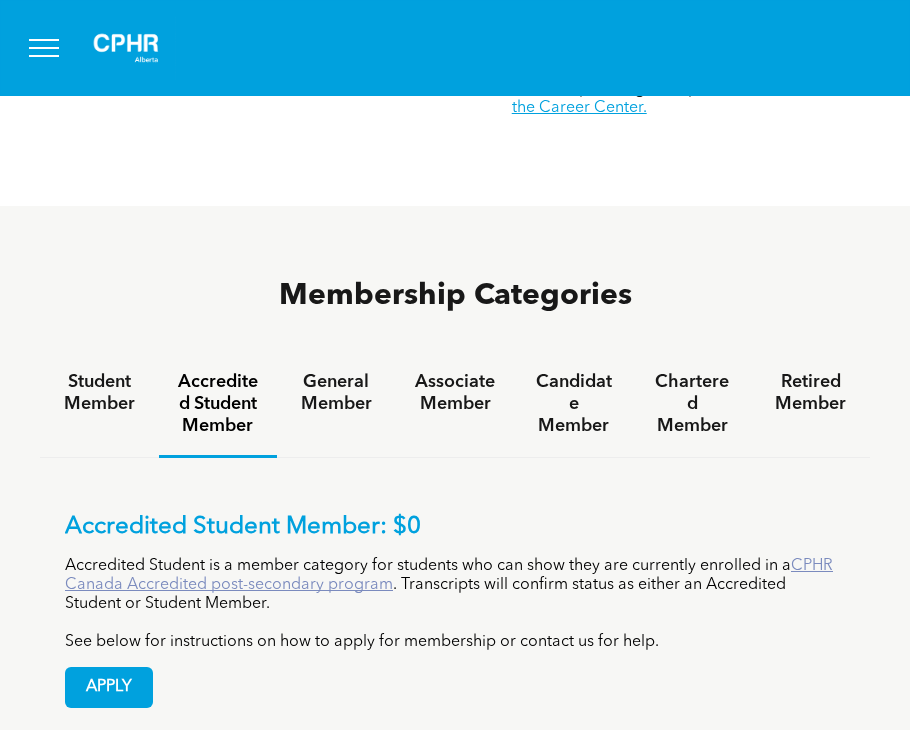 click on "CPHR Canada Accredited post-secondary program" at bounding box center [449, 575] 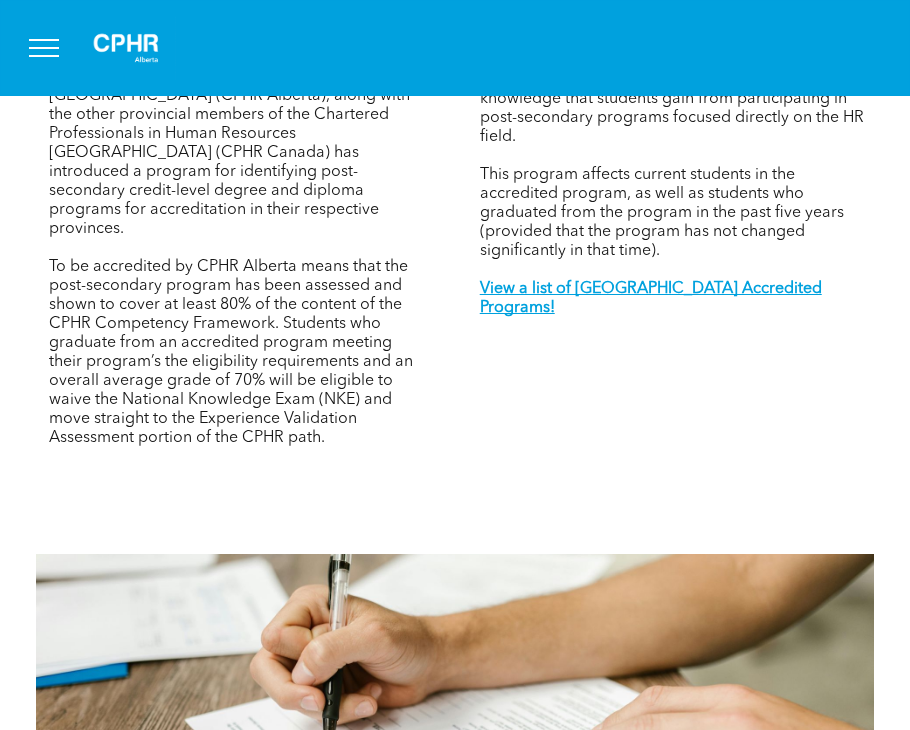 scroll, scrollTop: 738, scrollLeft: 0, axis: vertical 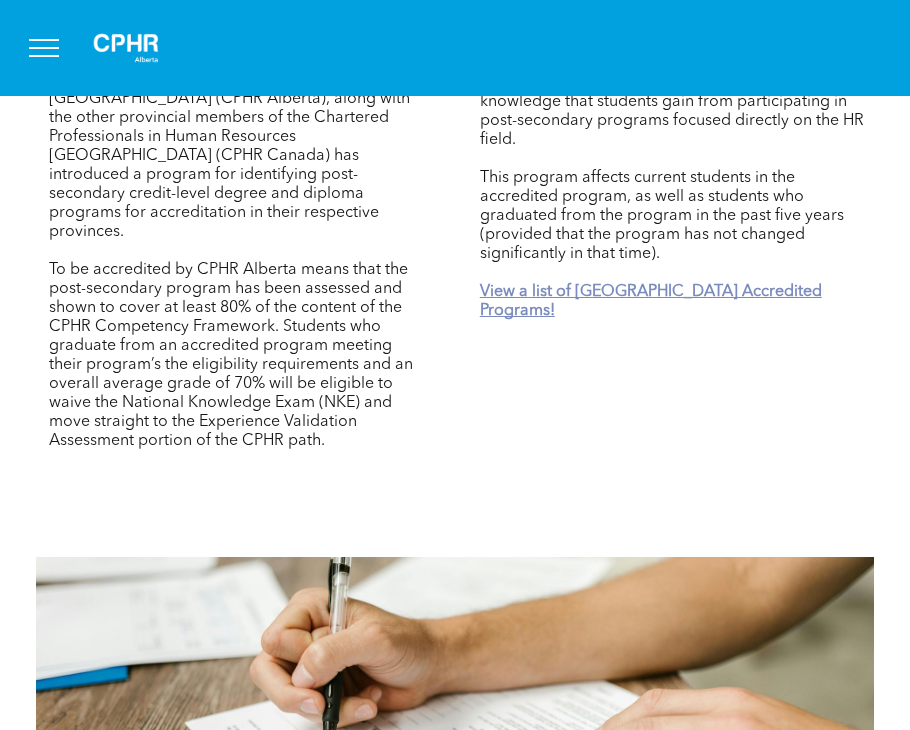 click on "View a list of Alberta Accredited Programs!" at bounding box center [651, 301] 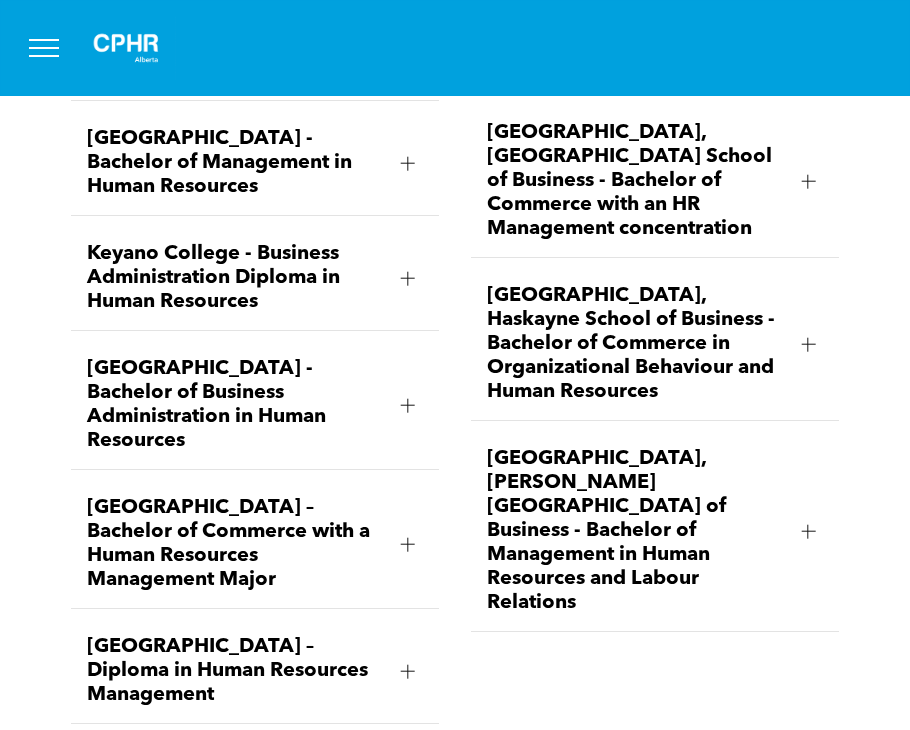 scroll, scrollTop: 3821, scrollLeft: 0, axis: vertical 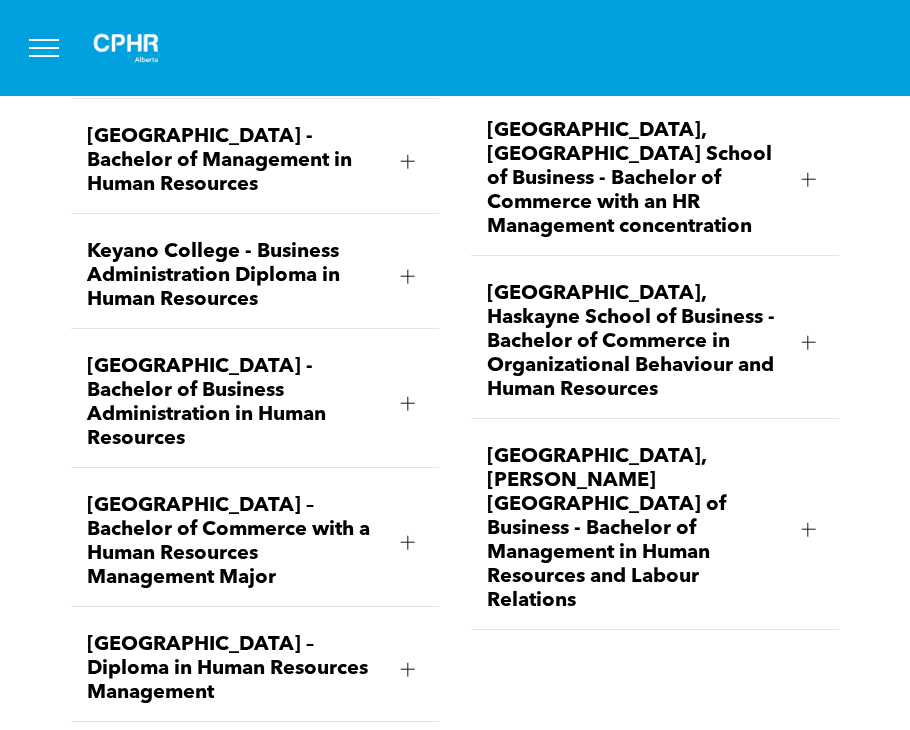 click at bounding box center (44, 48) 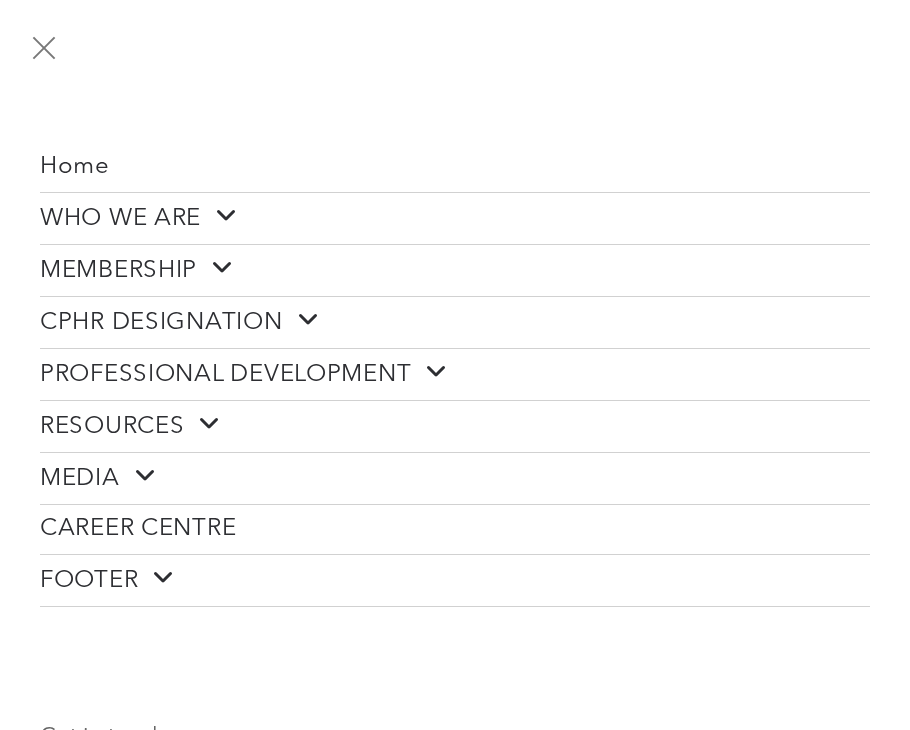 click at bounding box center [44, 48] 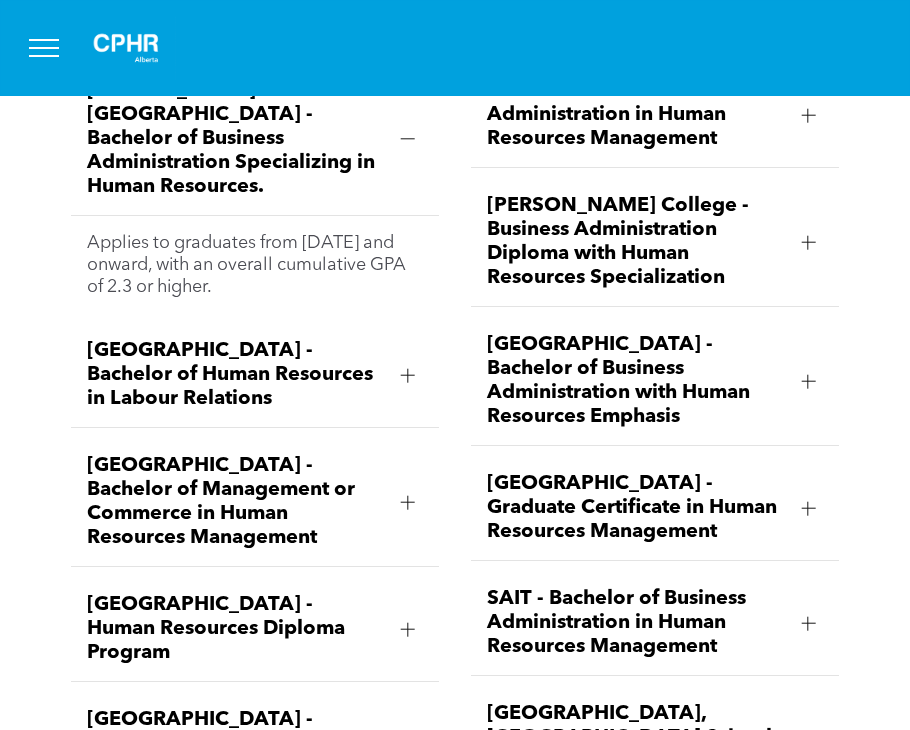 scroll, scrollTop: 3205, scrollLeft: 0, axis: vertical 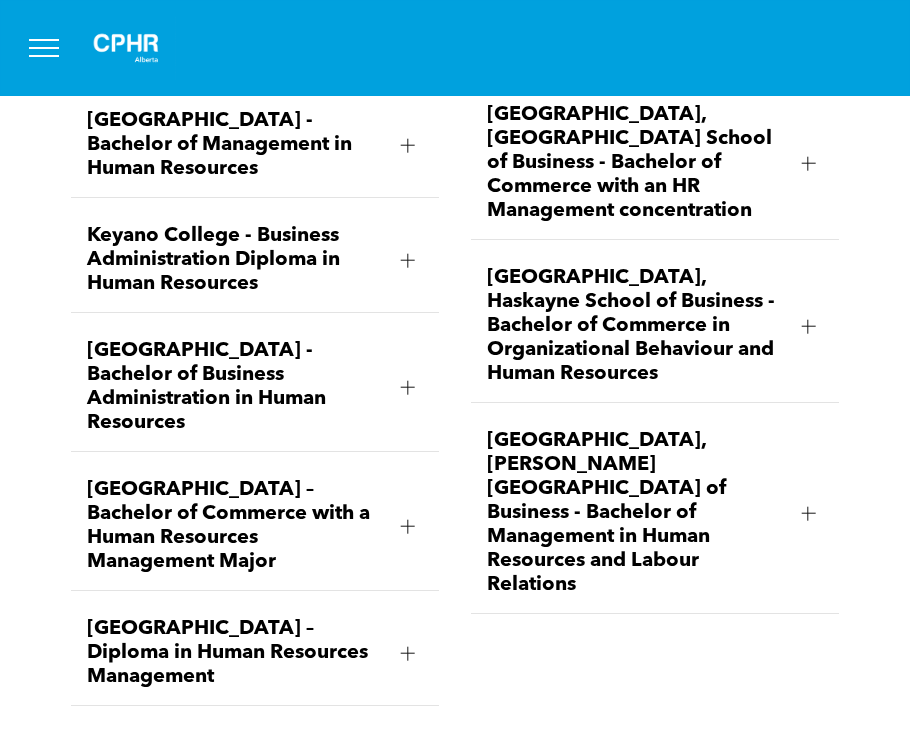 click on "Mount Royal University - Bachelor of Business Administration in Human Resources" at bounding box center [236, 387] 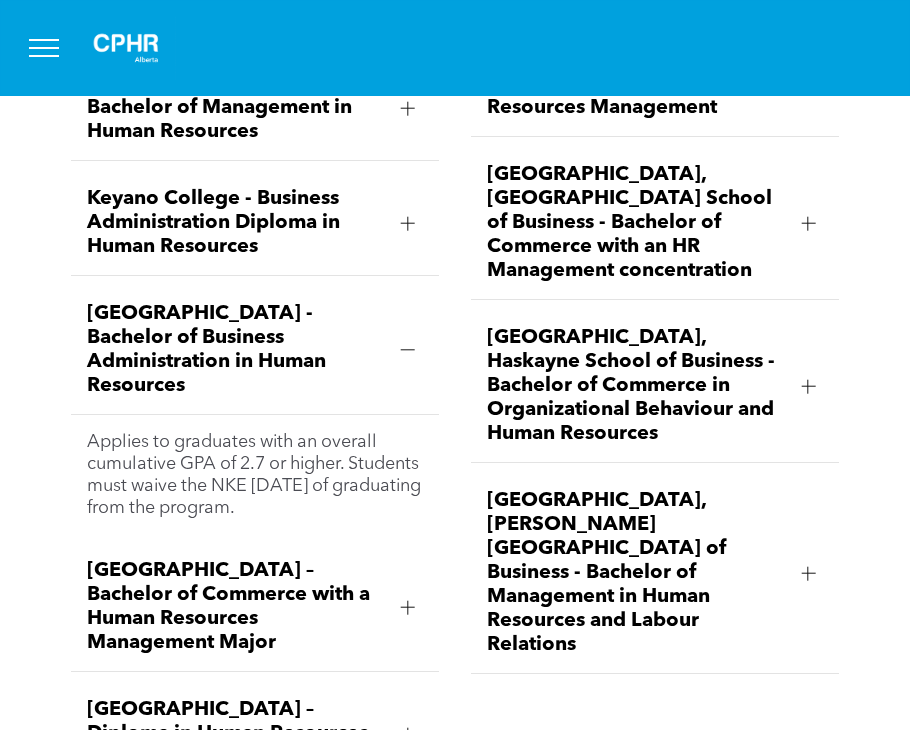 scroll, scrollTop: 3740, scrollLeft: 0, axis: vertical 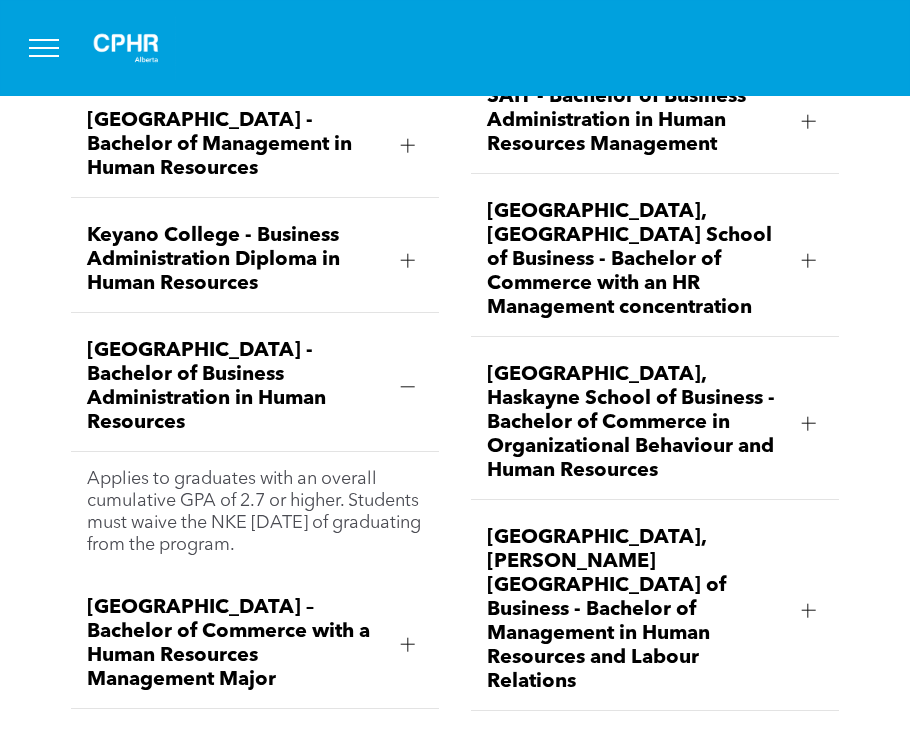 click on "Mount Royal University - Bachelor of Business Administration in Human Resources" at bounding box center [236, 387] 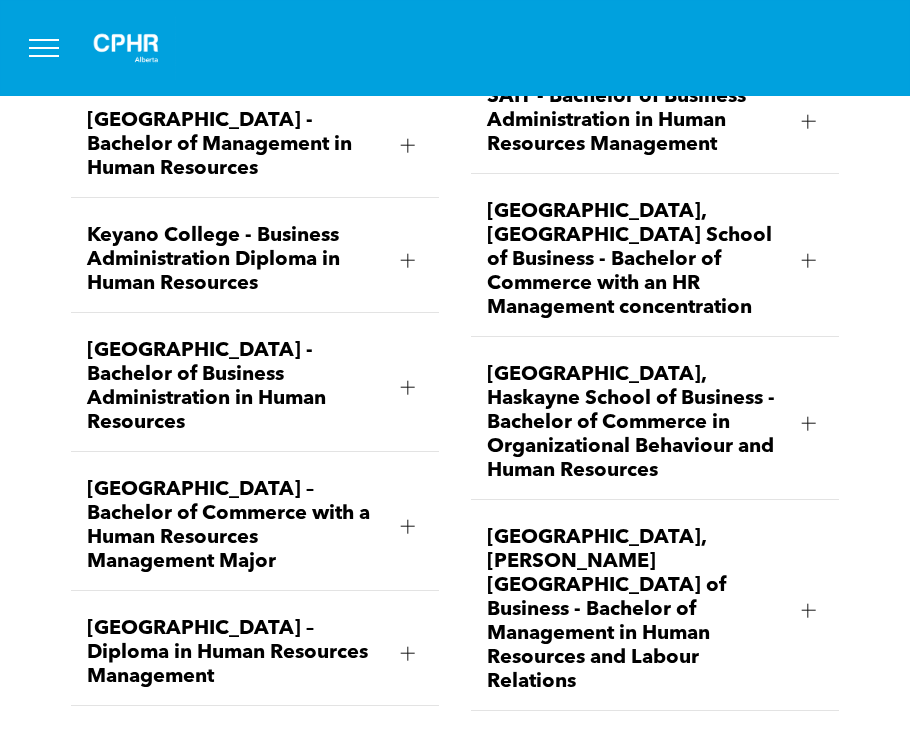 click on "MacEwan University – Bachelor of Commerce with a Human Resources Management Major" at bounding box center (255, 526) 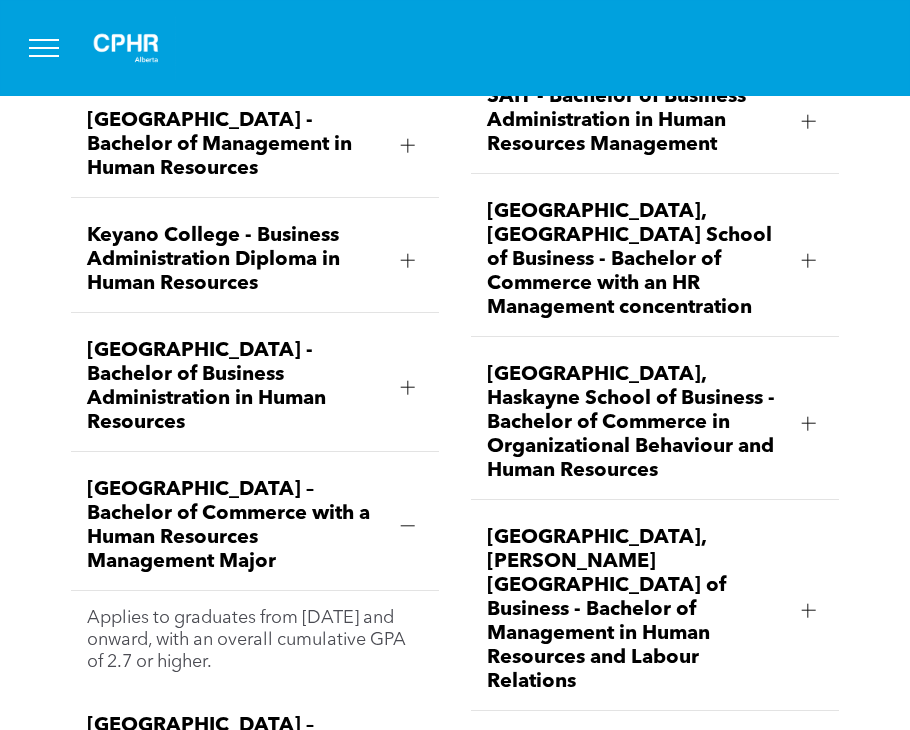 click on "MacEwan University – Bachelor of Commerce with a Human Resources Management Major" at bounding box center [255, 526] 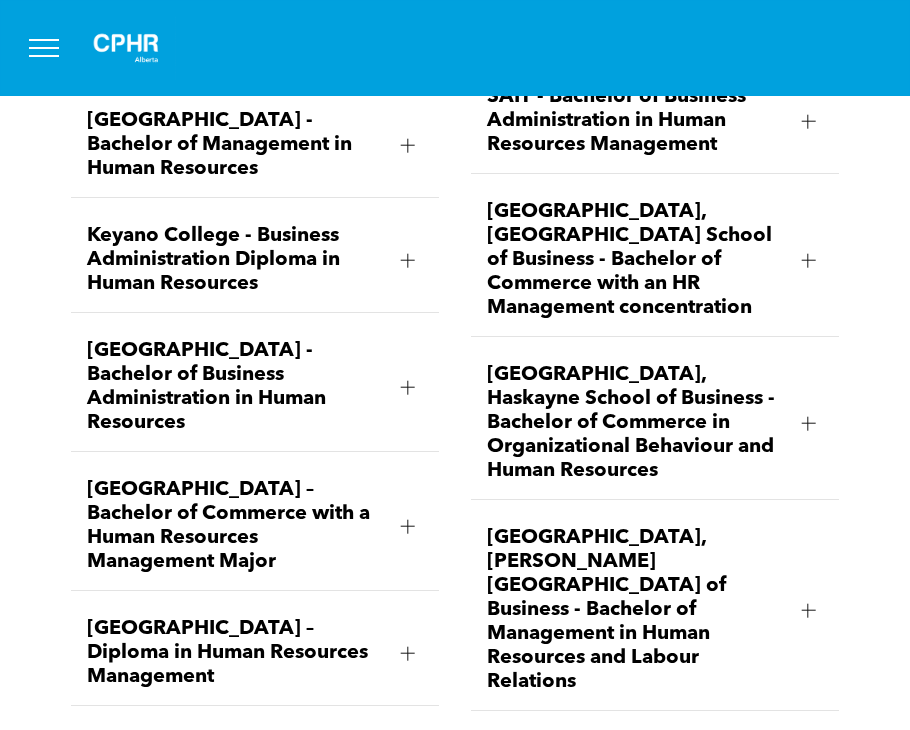 click on "University of Lethbridge, Dhillon School of Business - Bachelor of Management in Human Resources and Labour Relations" at bounding box center (636, 610) 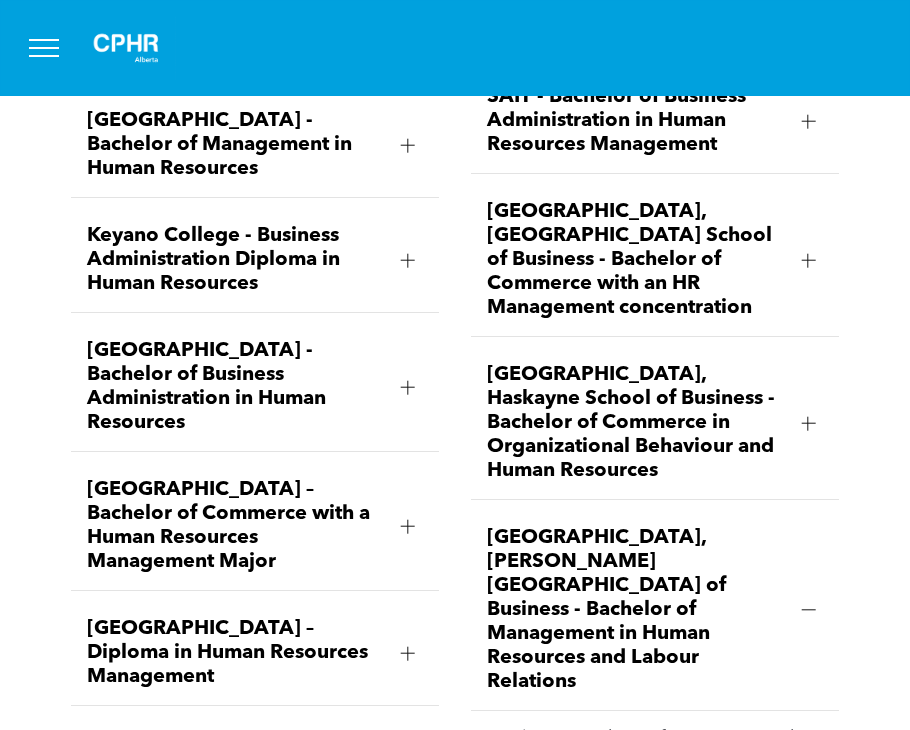 click on "University of Lethbridge, Dhillon School of Business - Bachelor of Management in Human Resources and Labour Relations" at bounding box center [636, 610] 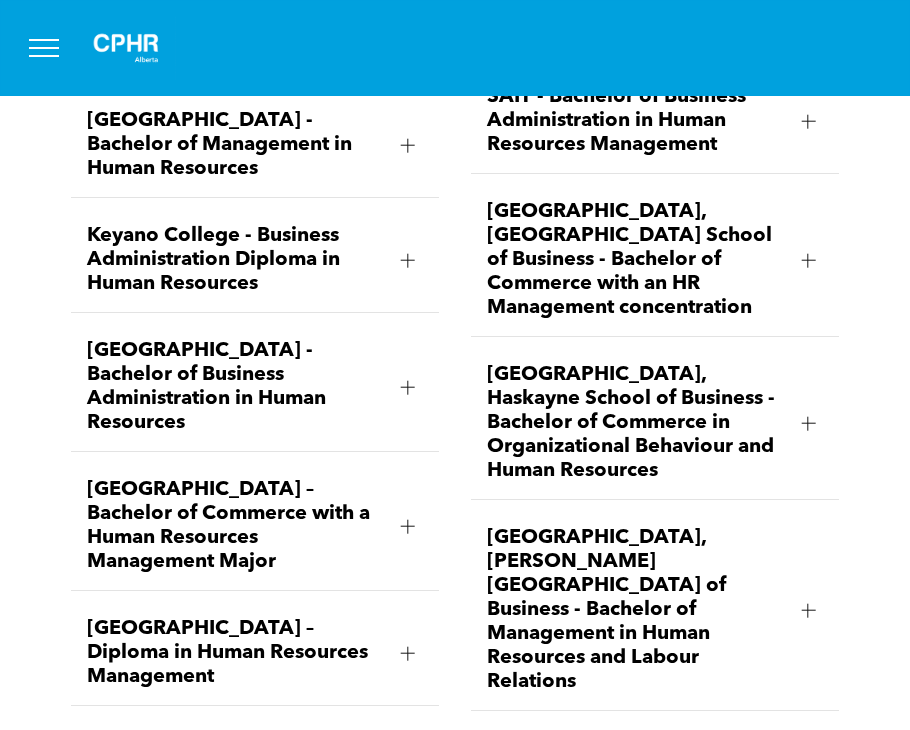 click on "MacEwan University – Diploma in Human Resources Management" at bounding box center [236, 653] 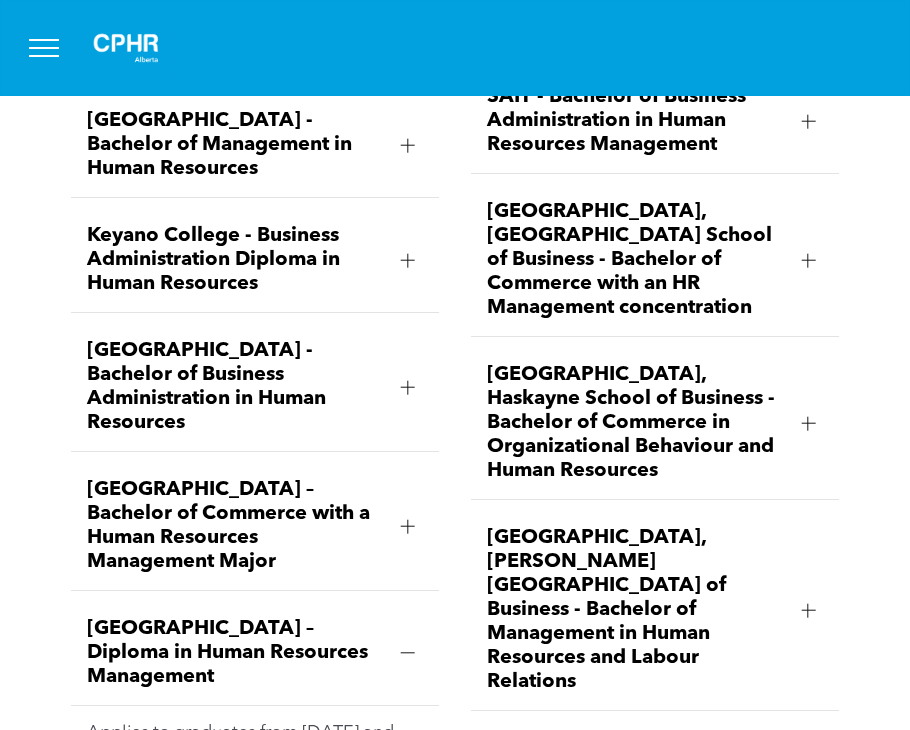 click on "MacEwan University – Diploma in Human Resources Management" at bounding box center [236, 653] 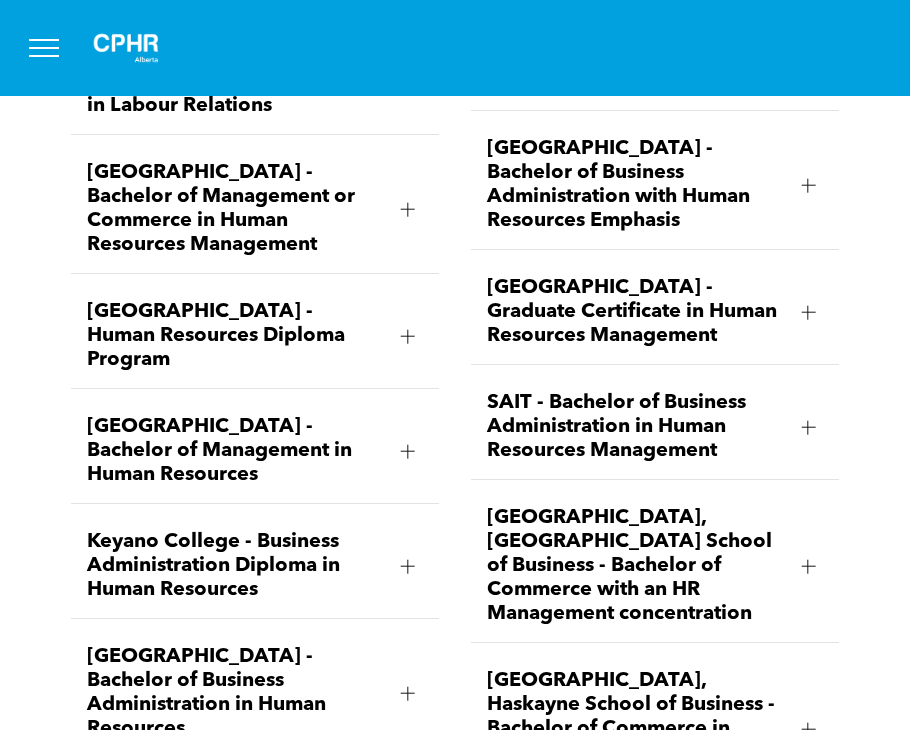 scroll, scrollTop: 3435, scrollLeft: 0, axis: vertical 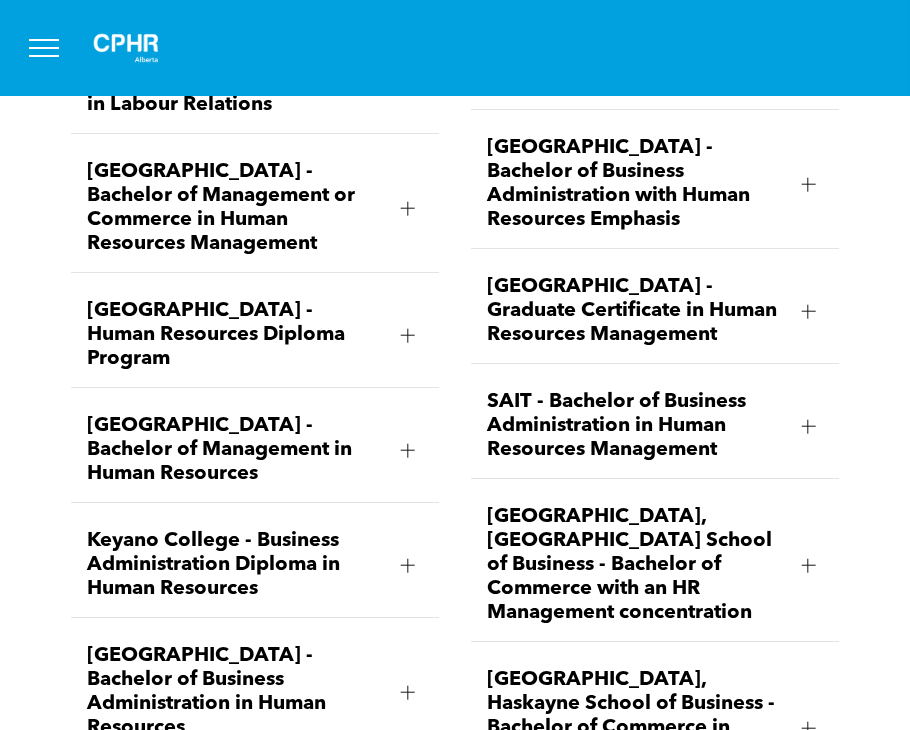 click on "Ambrose University - Bachelor of Business Administration Specializing in Human Resources.  Applies to graduates from April 2018 and onward, with an overall cumulative GPA of 2.3 or higher. Athabasca University - Bachelor of Human Resources in Labour Relations Applies to graduates with an overall cumulative GPA of 2.7 or higher. Students must waive their NKE within 5 years of graduating from the program. Athabasca University - Bachelor of Management or Commerce in Human Resources Management Applies to graduates from December 2016 and onward, with an overall cumulative GPA of 2.7 or higher. Bow Valley College - Human Resources Diploma Program Applies to graduates from April 2016 onward, with an overall cumulative GPA of 2.67 or higher.  Concordia University of Edmonton - Bachelor of Management in Human Resources Applies to graduates from December 2017 and onward with a cumulative GPA of 2.8 or higher. Keyano College - Business Administration Diploma in Human Resources" at bounding box center [255, 438] 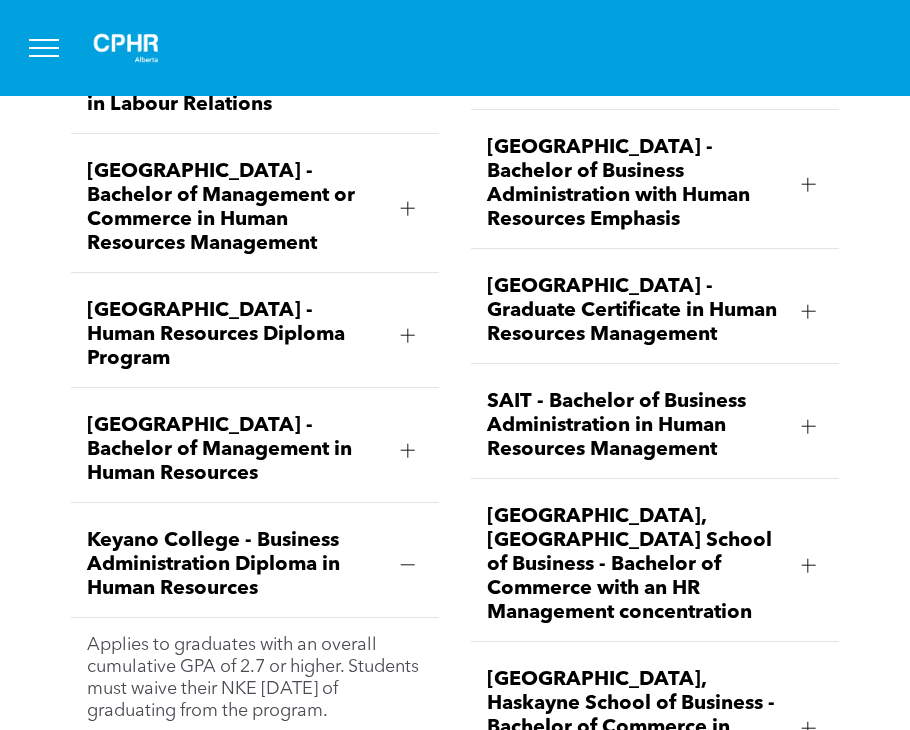 click on "Keyano College - Business Administration Diploma in Human Resources" at bounding box center (236, 565) 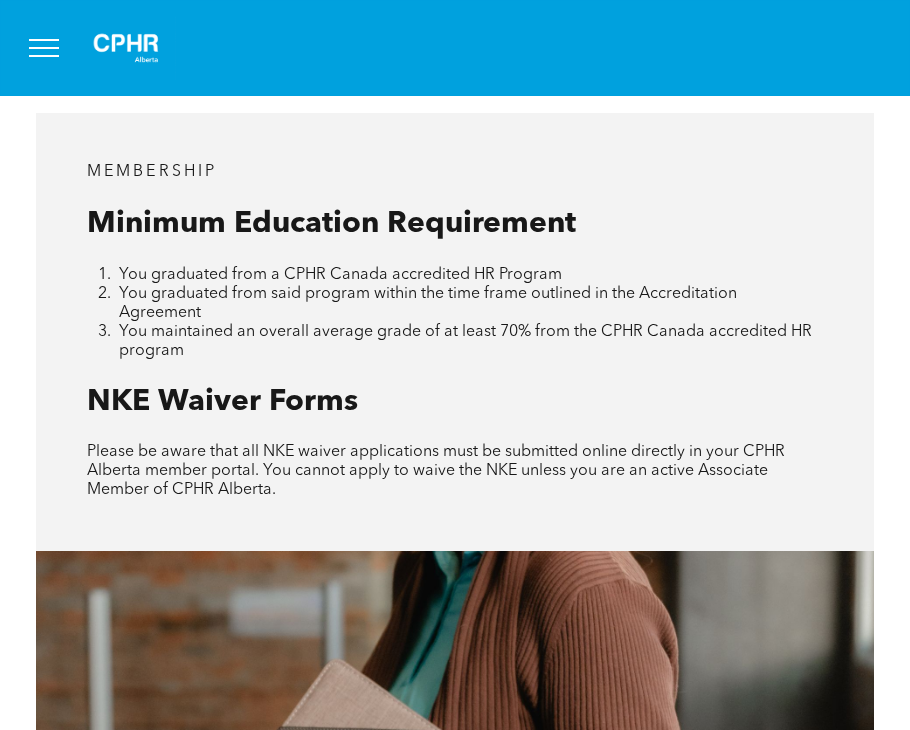 scroll, scrollTop: 2038, scrollLeft: 0, axis: vertical 